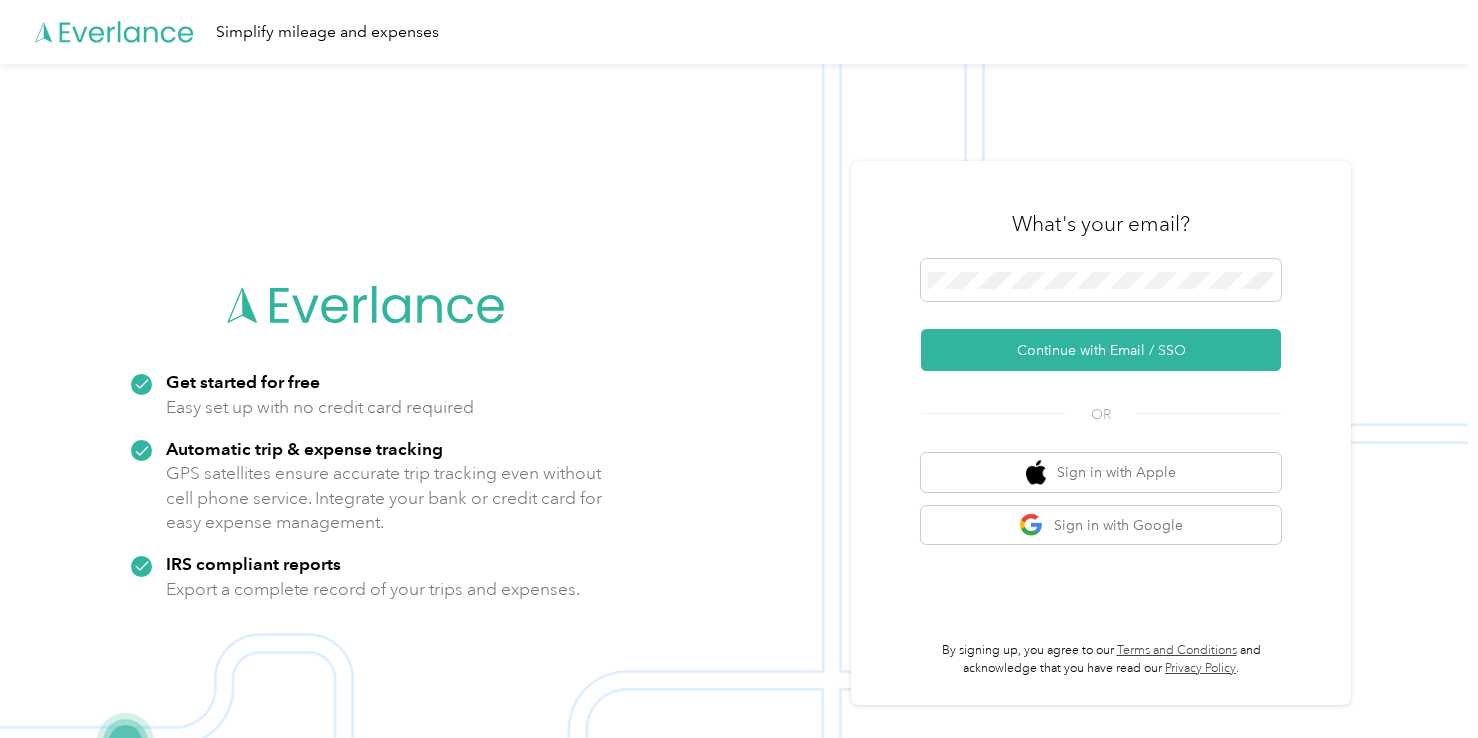 scroll, scrollTop: 0, scrollLeft: 0, axis: both 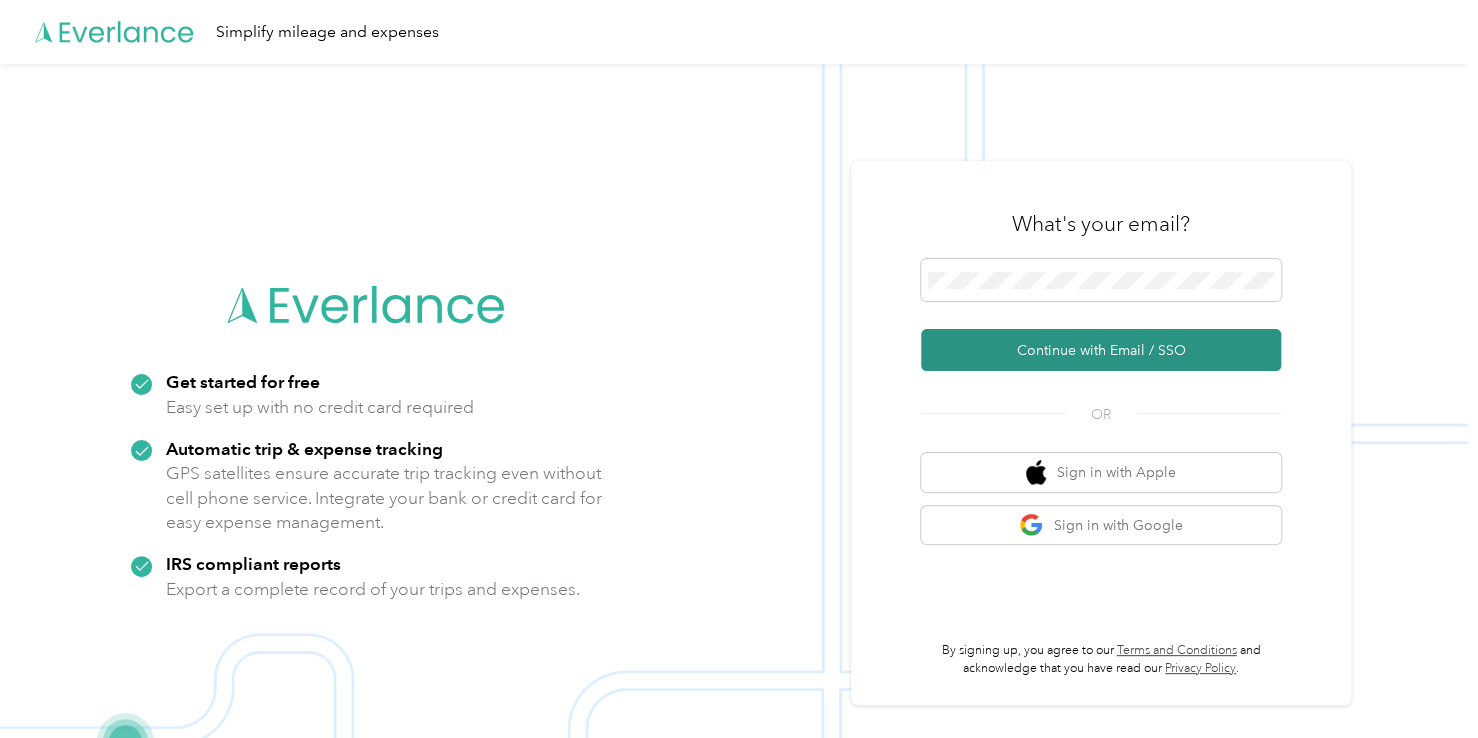 click on "Continue with Email / SSO" at bounding box center [1101, 350] 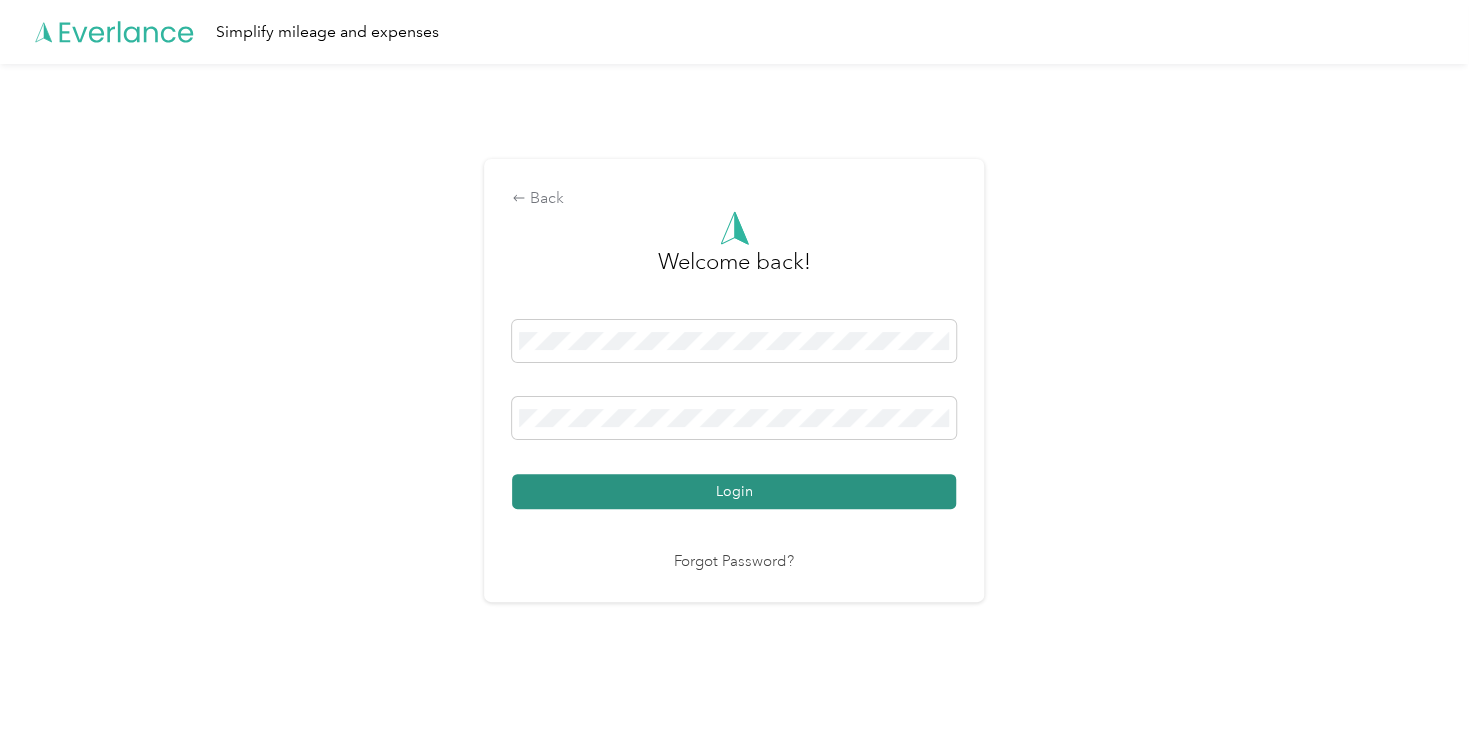 click on "Login" at bounding box center [734, 491] 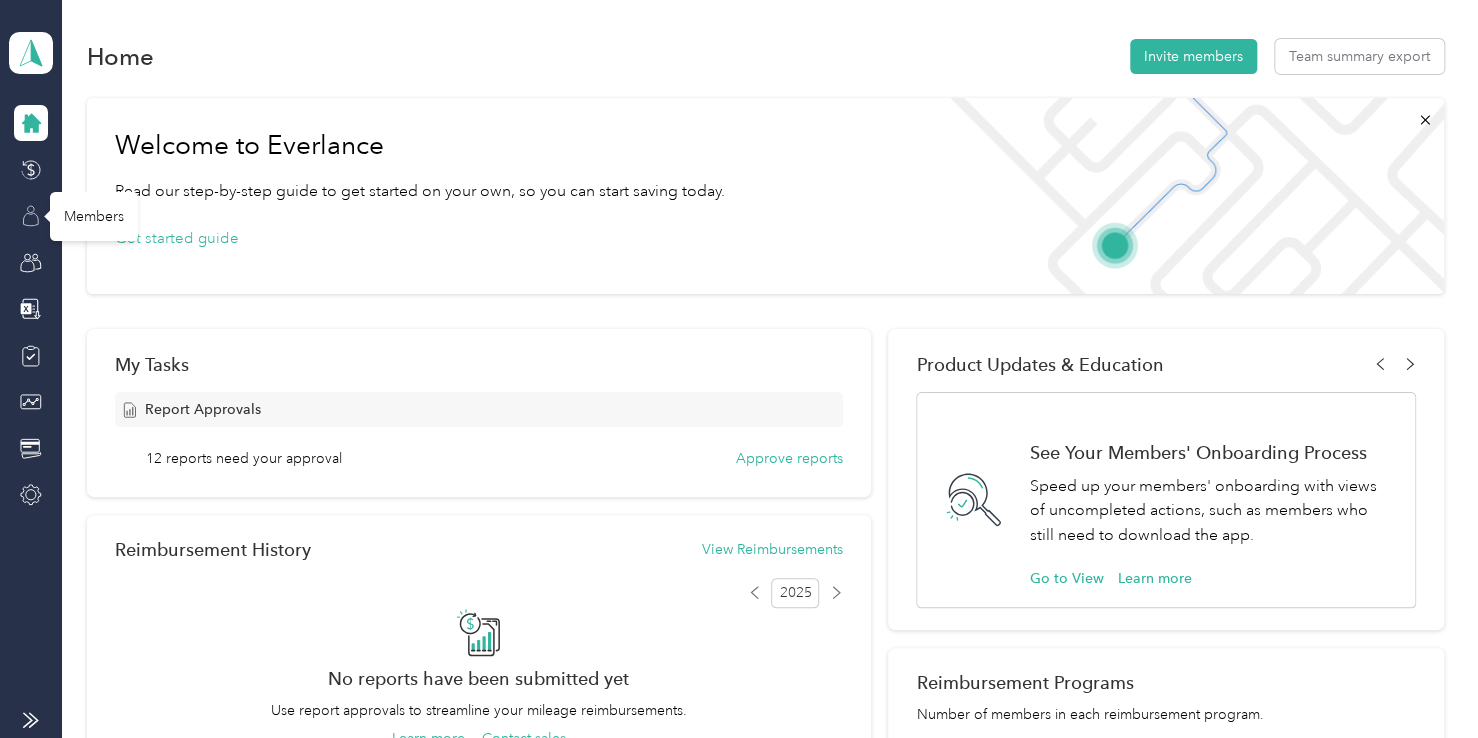 click 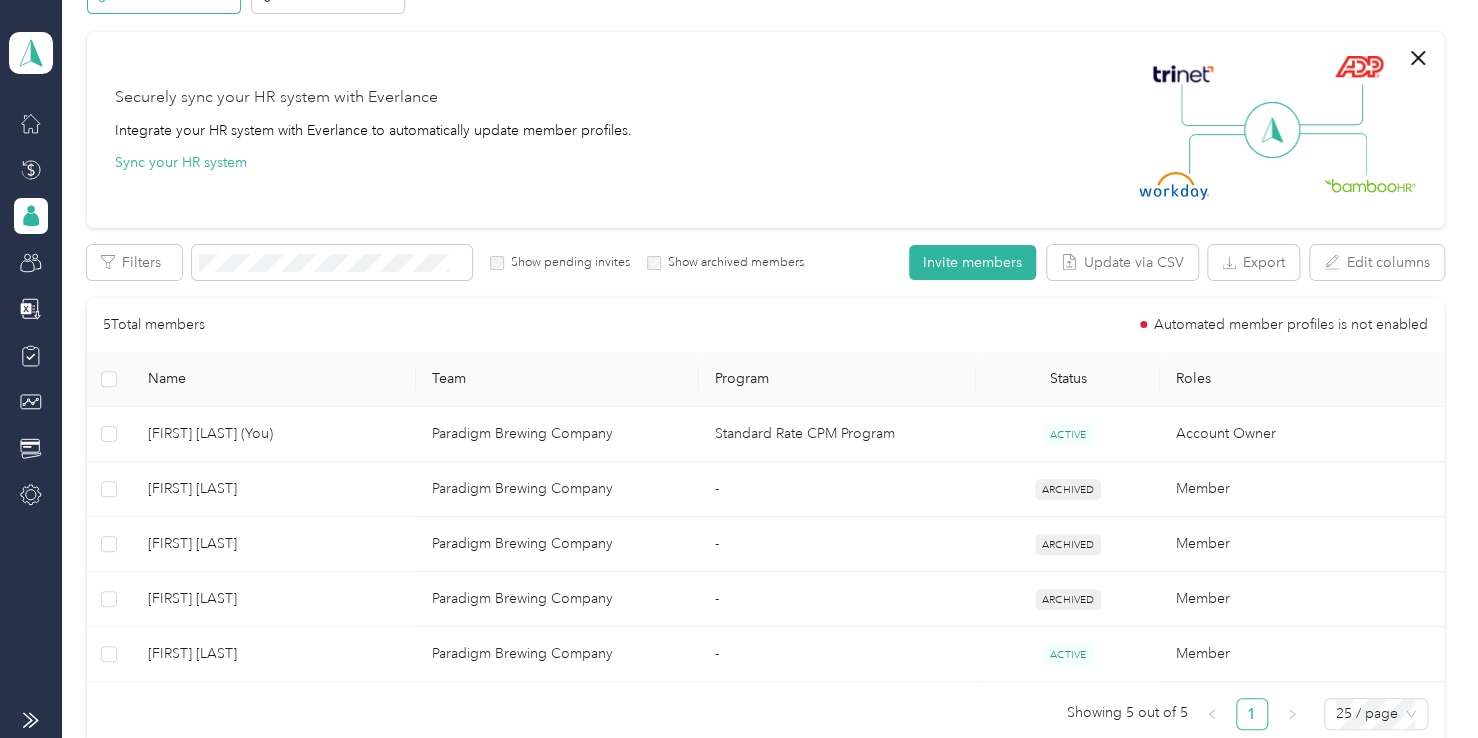 scroll, scrollTop: 358, scrollLeft: 0, axis: vertical 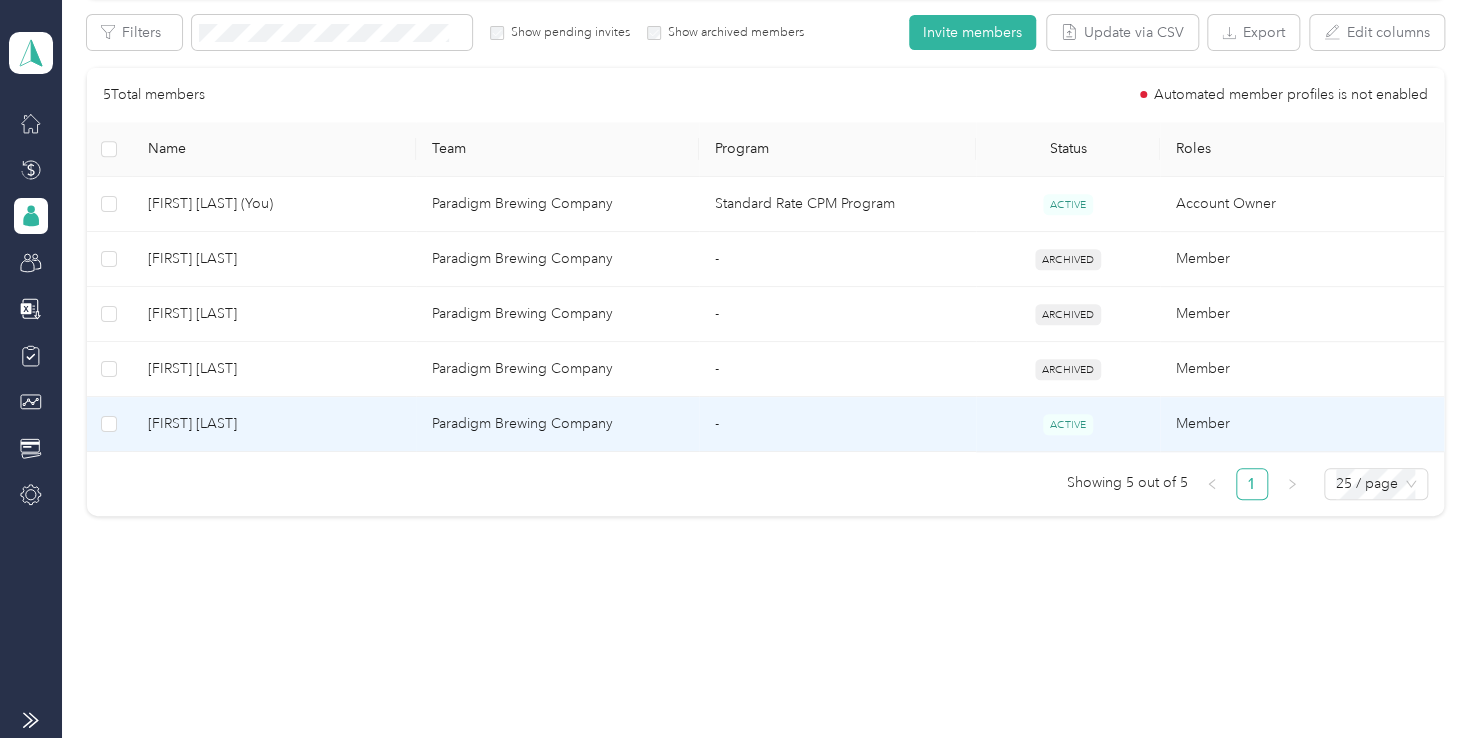 click on "[FIRST] [LAST]" at bounding box center (274, 424) 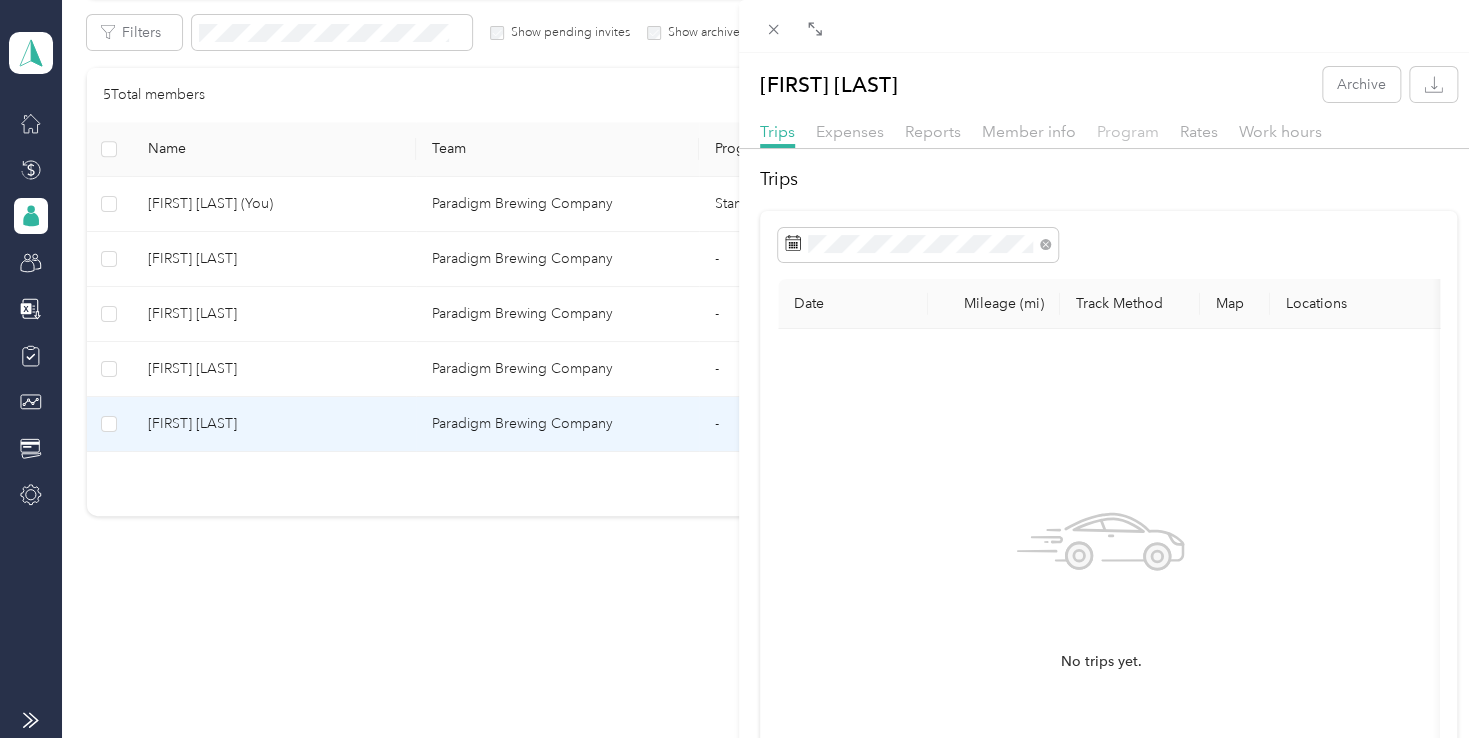 click on "Program" at bounding box center (1128, 131) 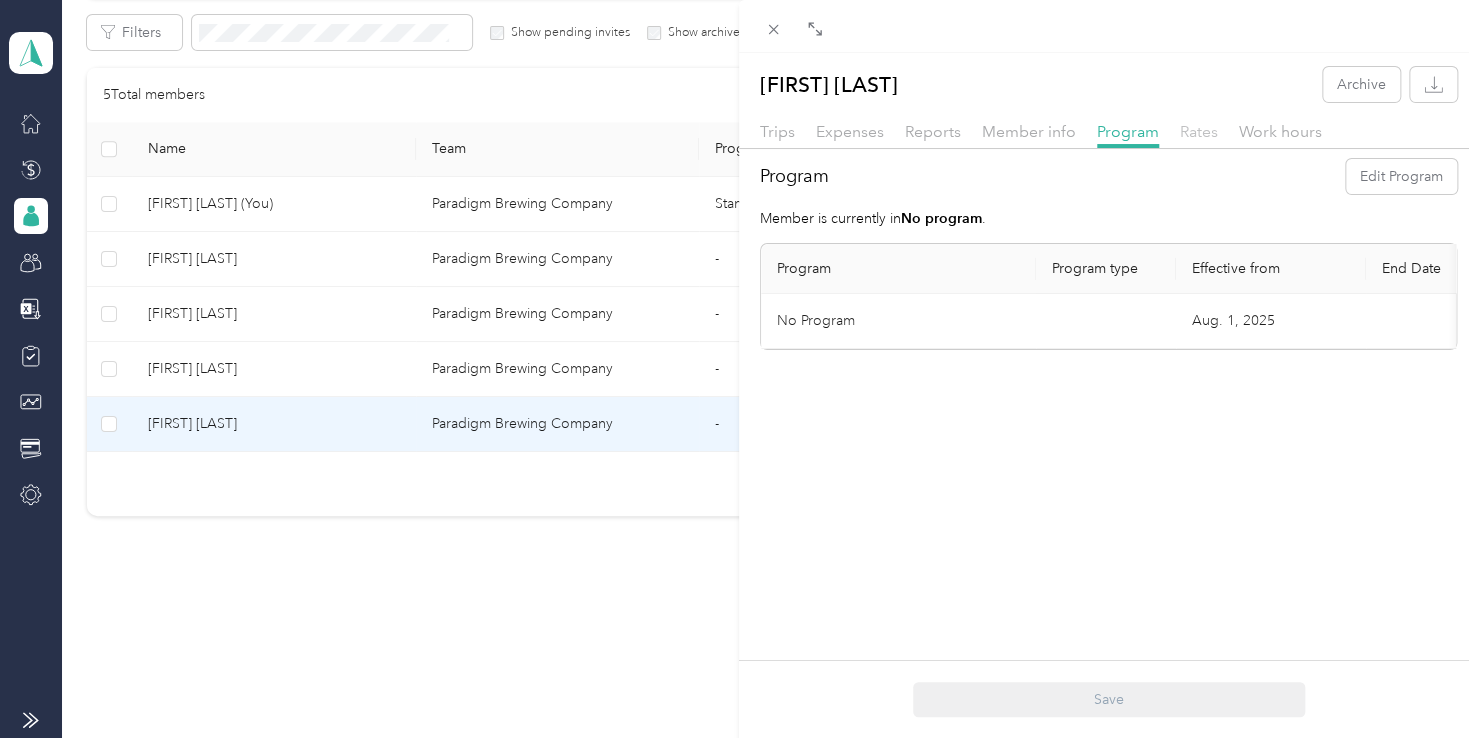 click on "Rates" at bounding box center [1199, 131] 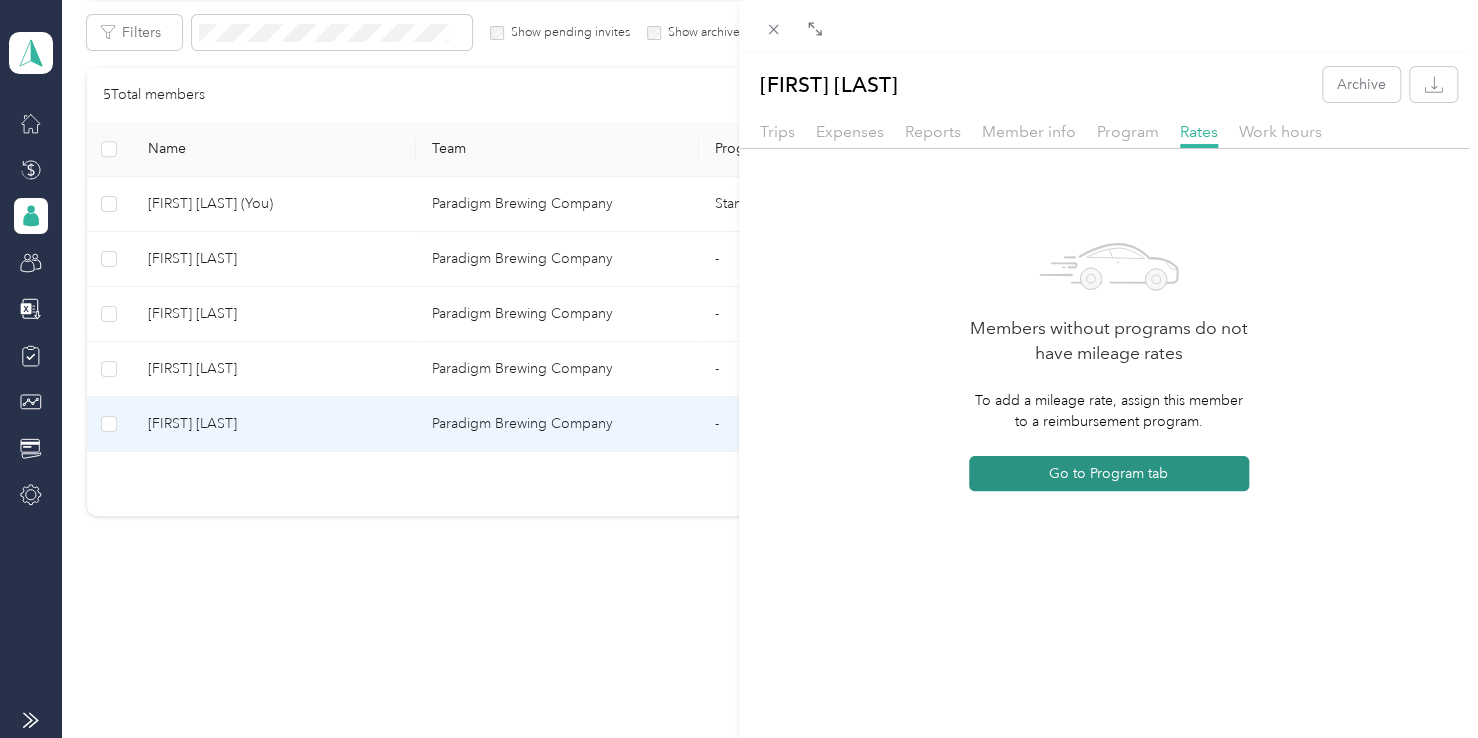 click on "Go to Program tab" at bounding box center (1109, 473) 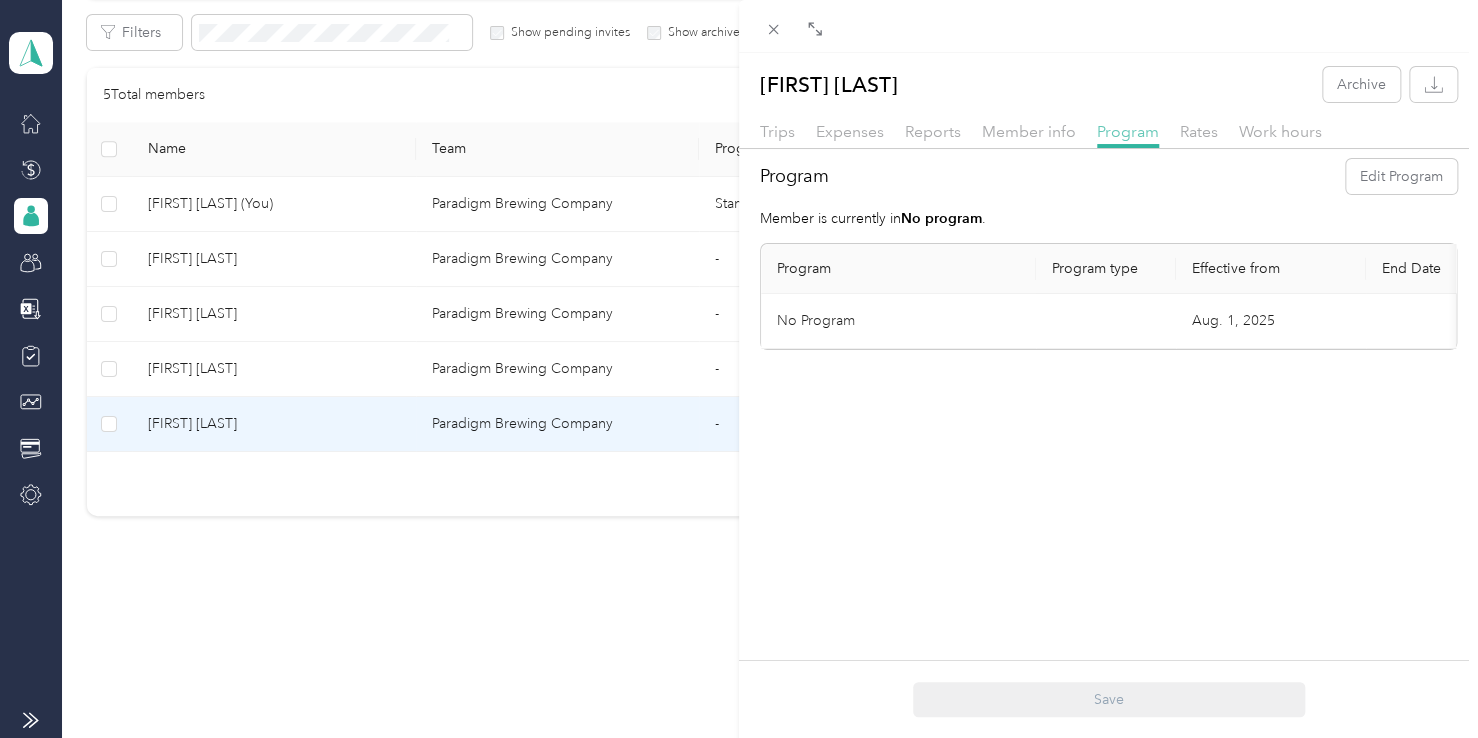 click on "Program" at bounding box center [1128, 131] 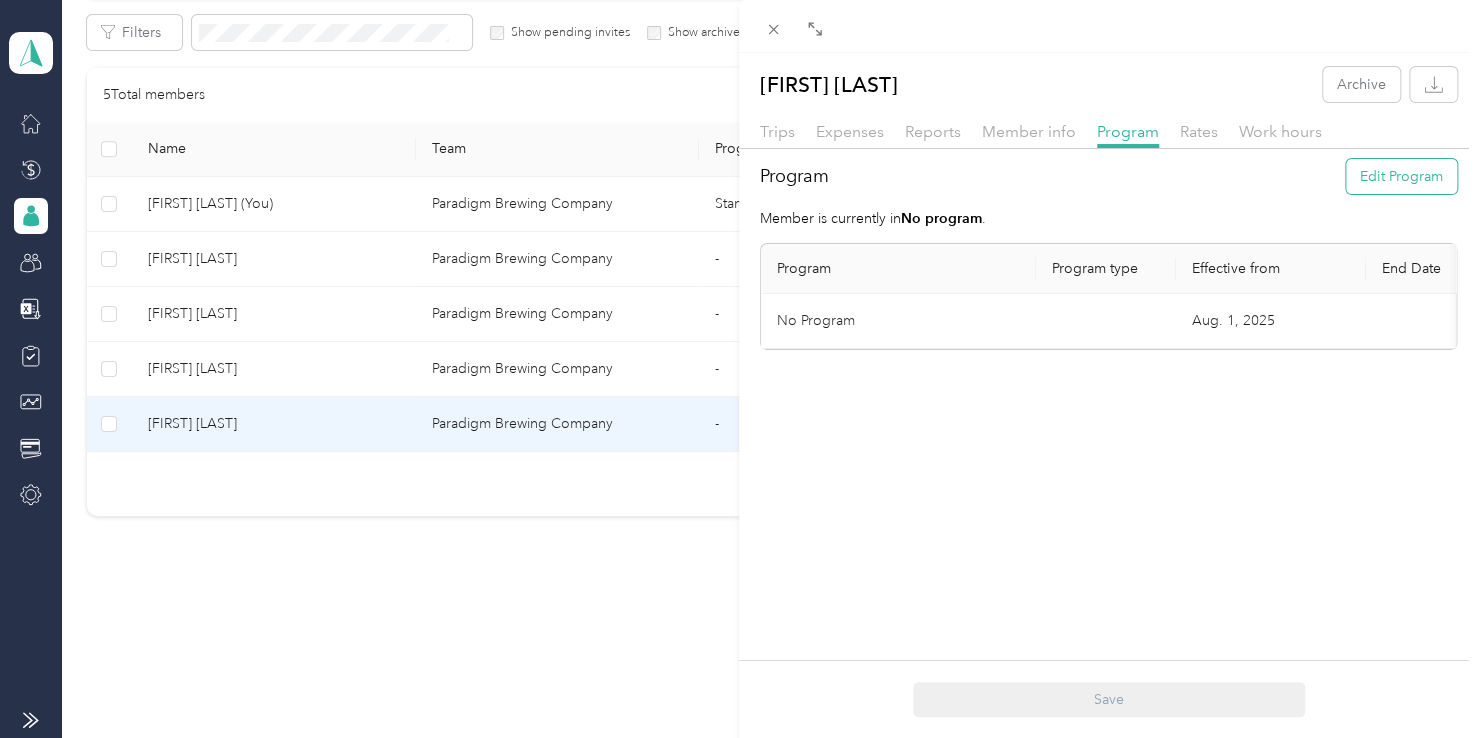 click on "Edit Program" at bounding box center (1401, 176) 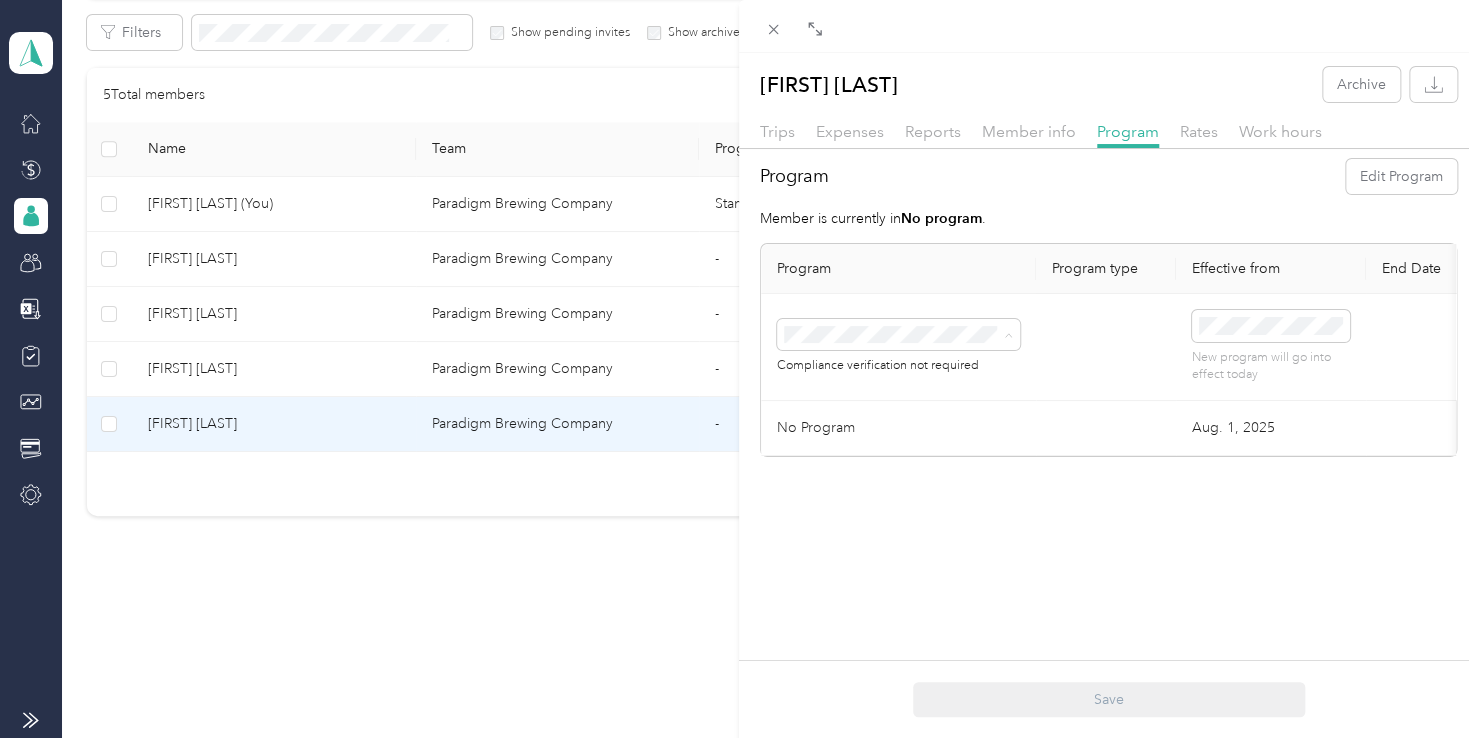 click on "CPM Programs" at bounding box center (898, 368) 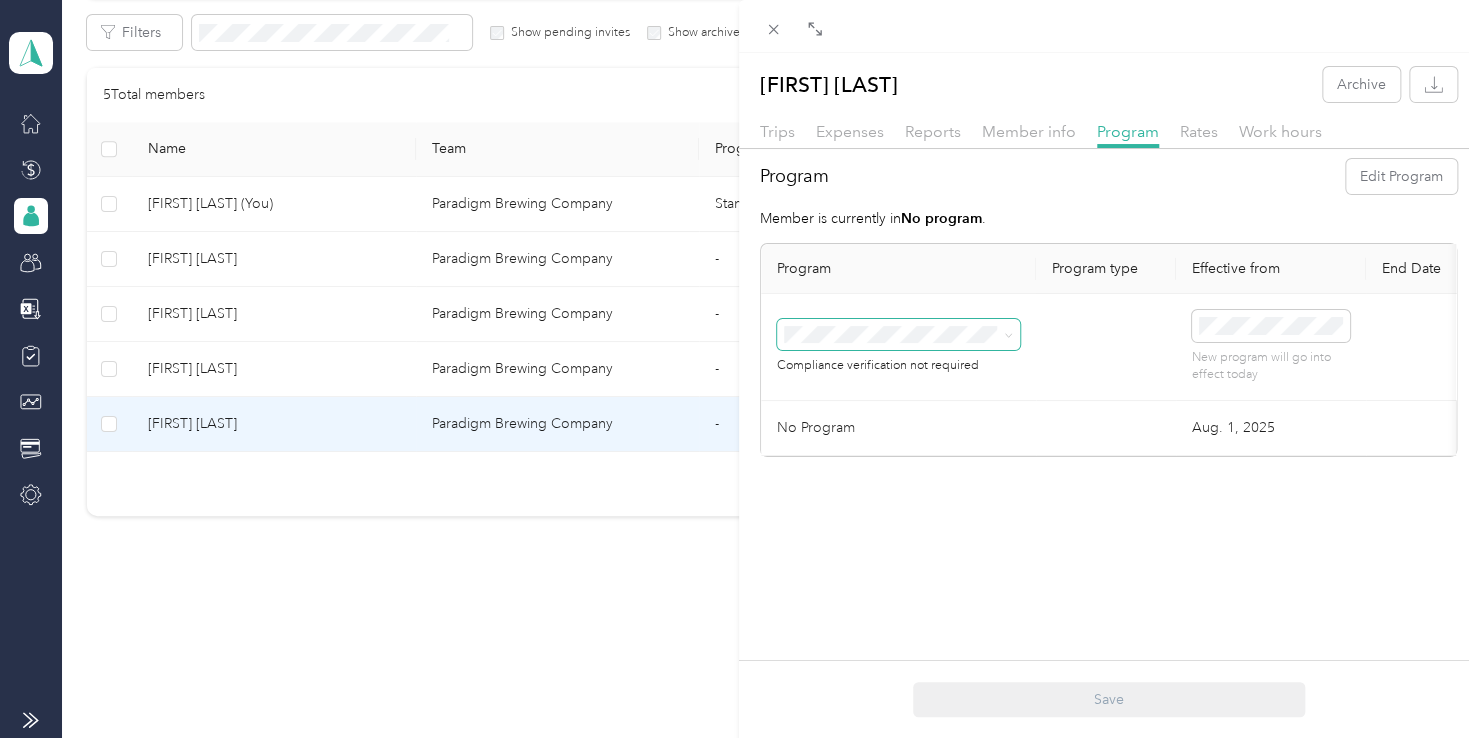 click 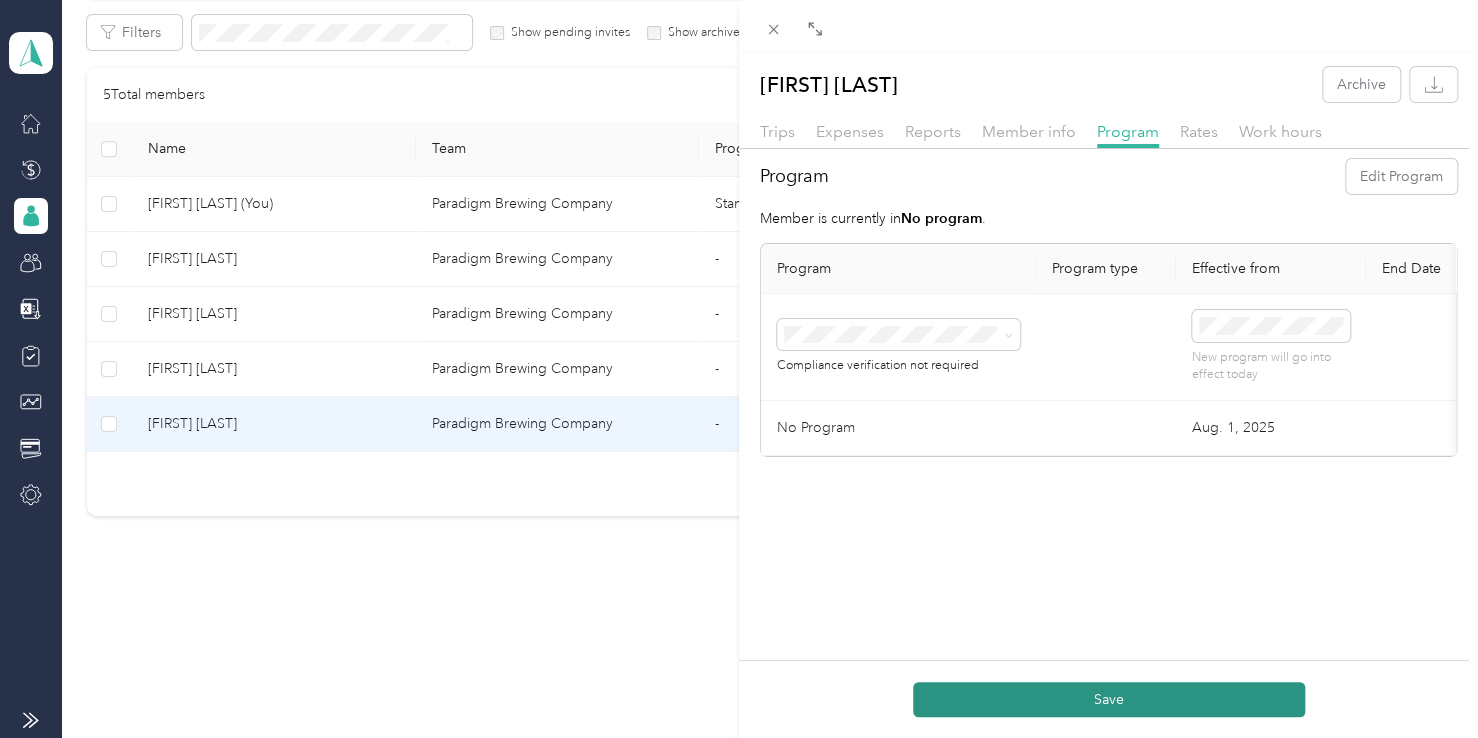 click on "Save" at bounding box center [1109, 699] 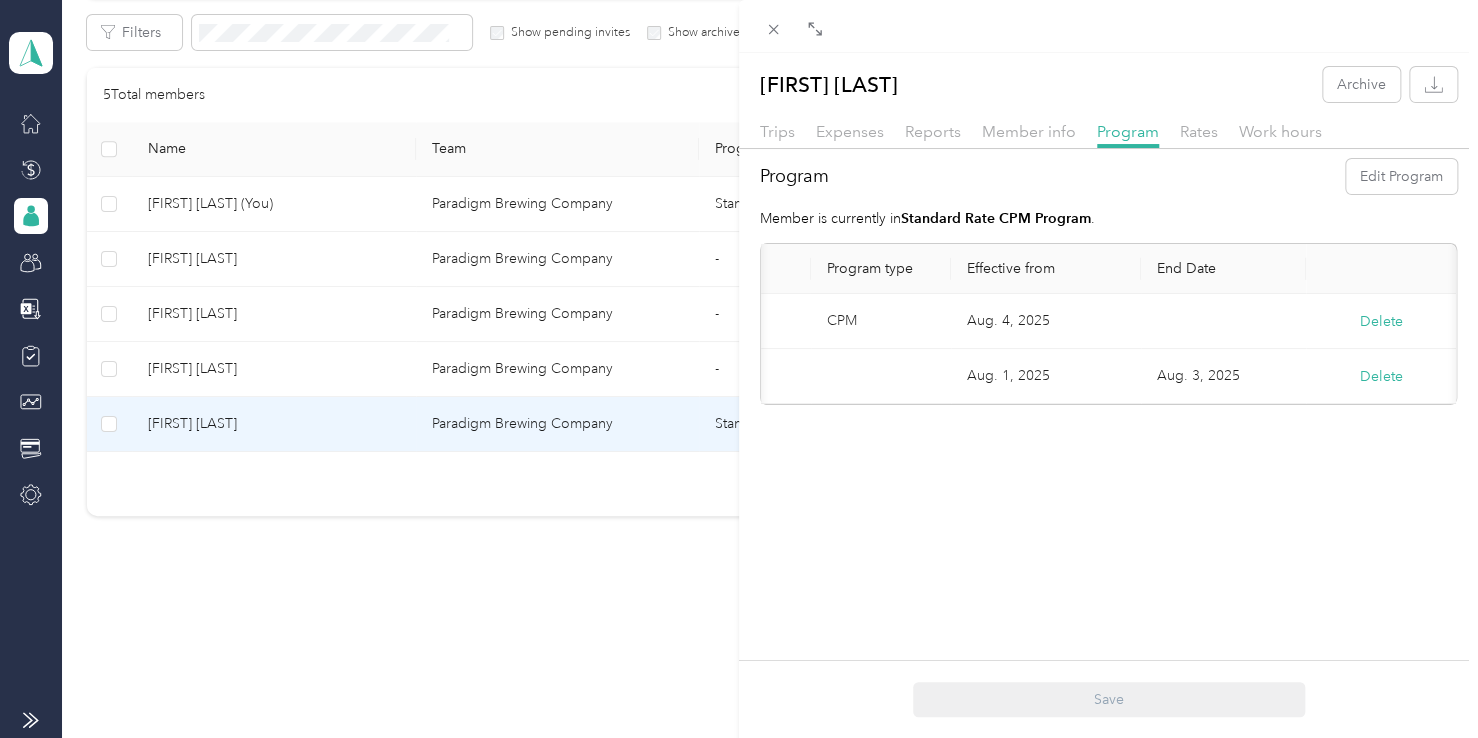 scroll, scrollTop: 0, scrollLeft: 0, axis: both 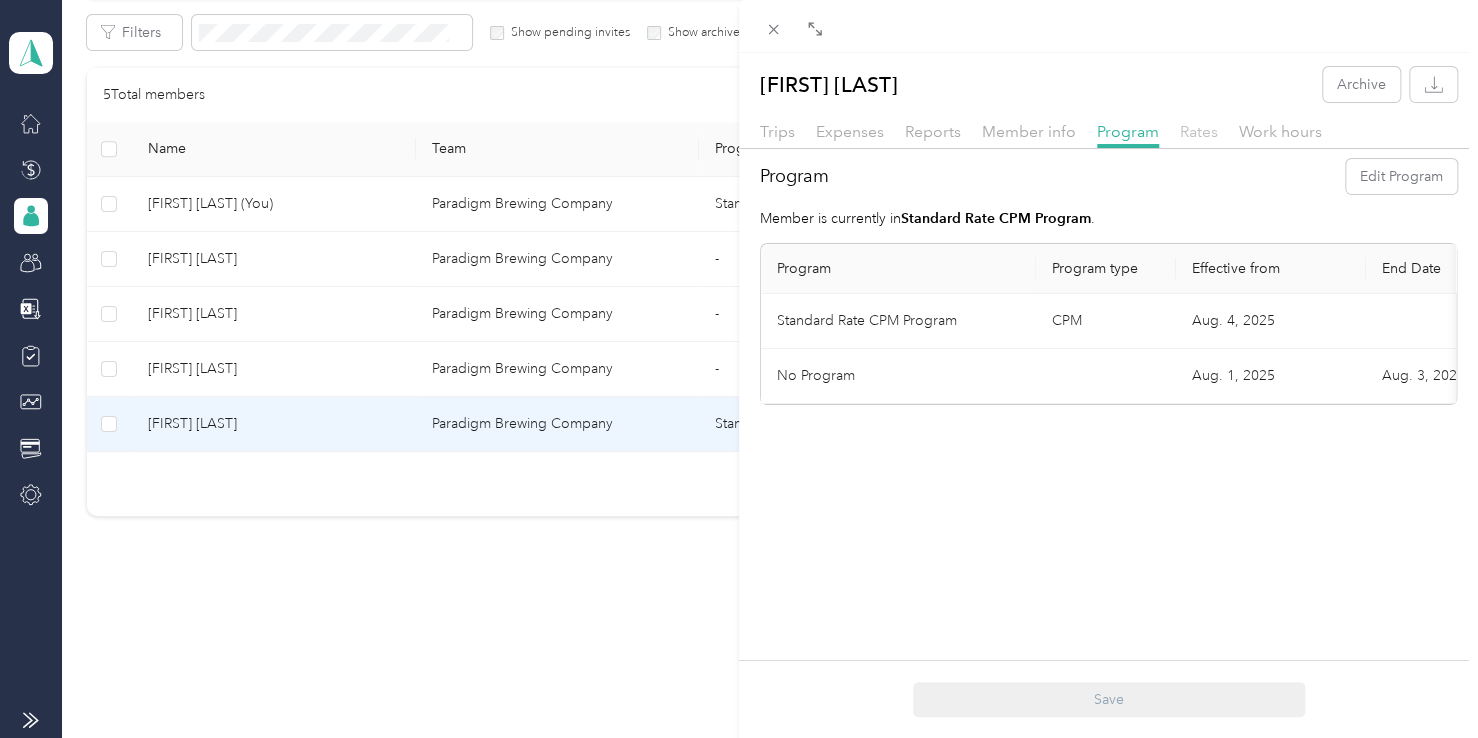 click on "Rates" at bounding box center [1199, 131] 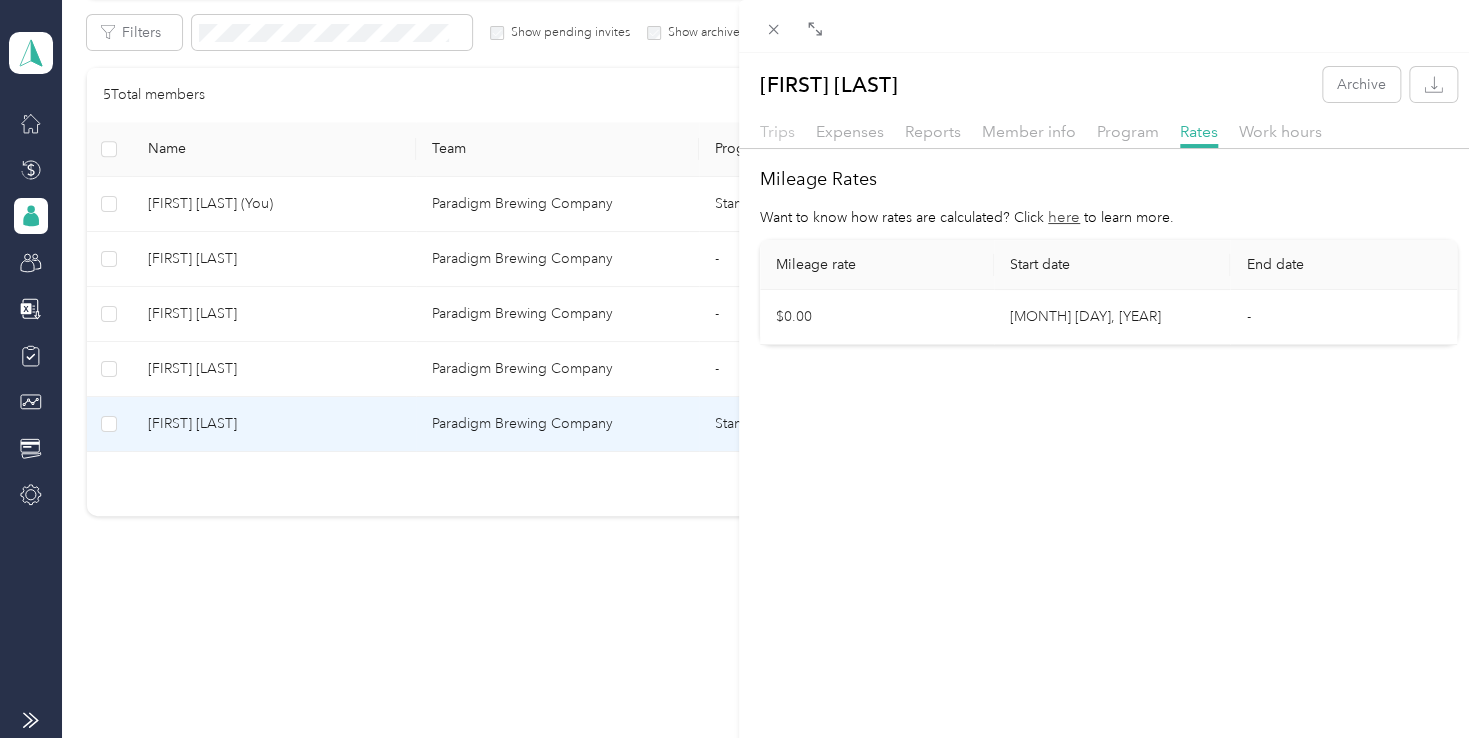 click on "Trips" at bounding box center [777, 131] 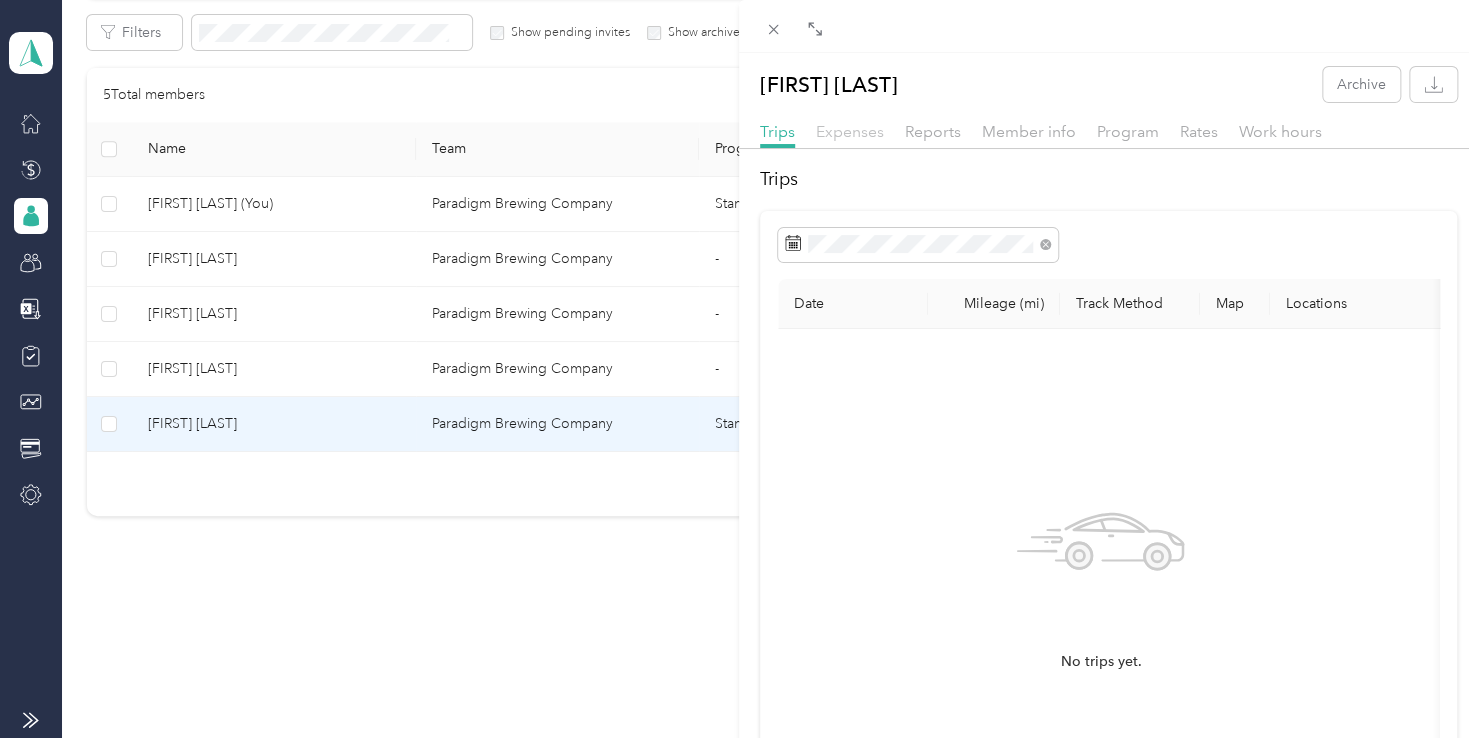 click on "Expenses" at bounding box center [850, 131] 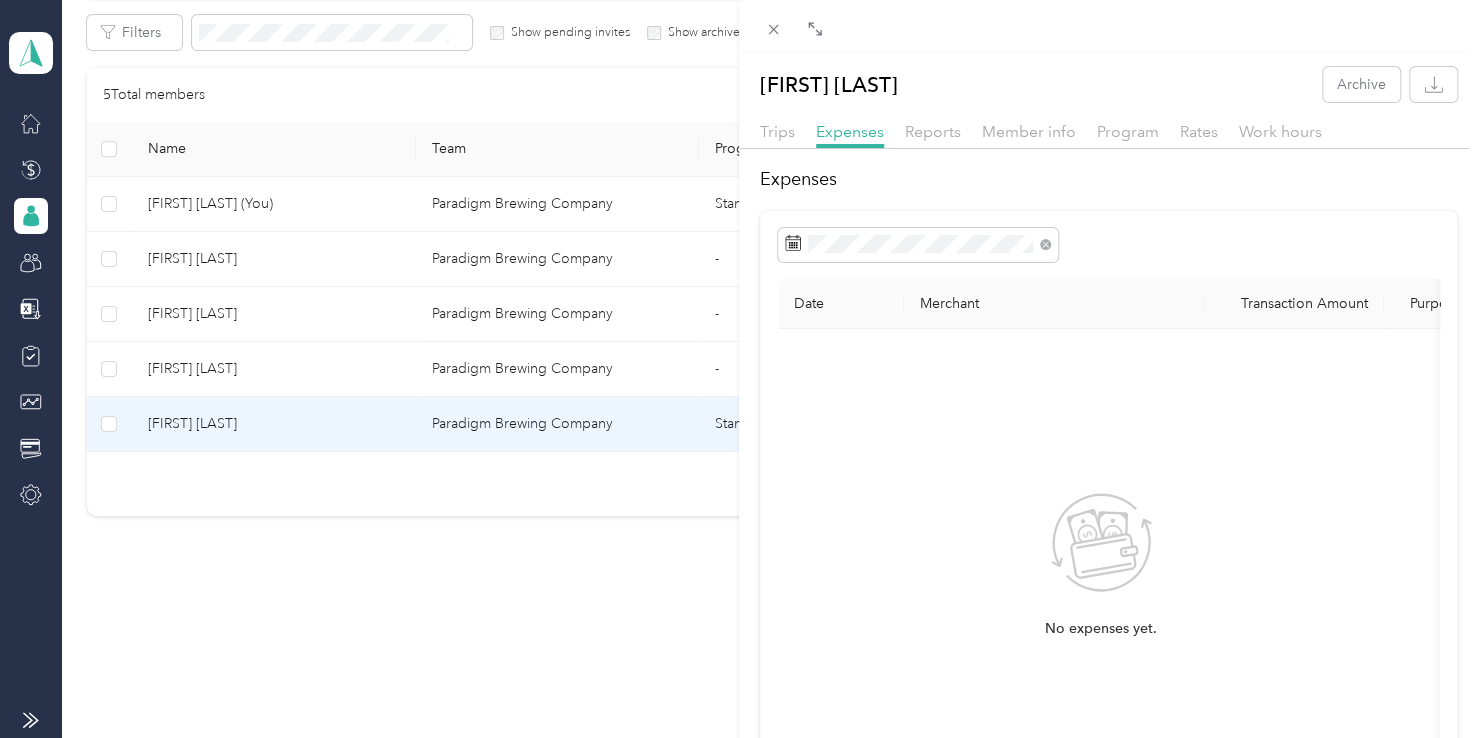 click on "[FIRST] [LAST] Archive Trips Expenses Reports Member info Program Rates Work hours Expenses Date Merchant Transaction Amount Purpose Report           No expenses yet." at bounding box center (739, 369) 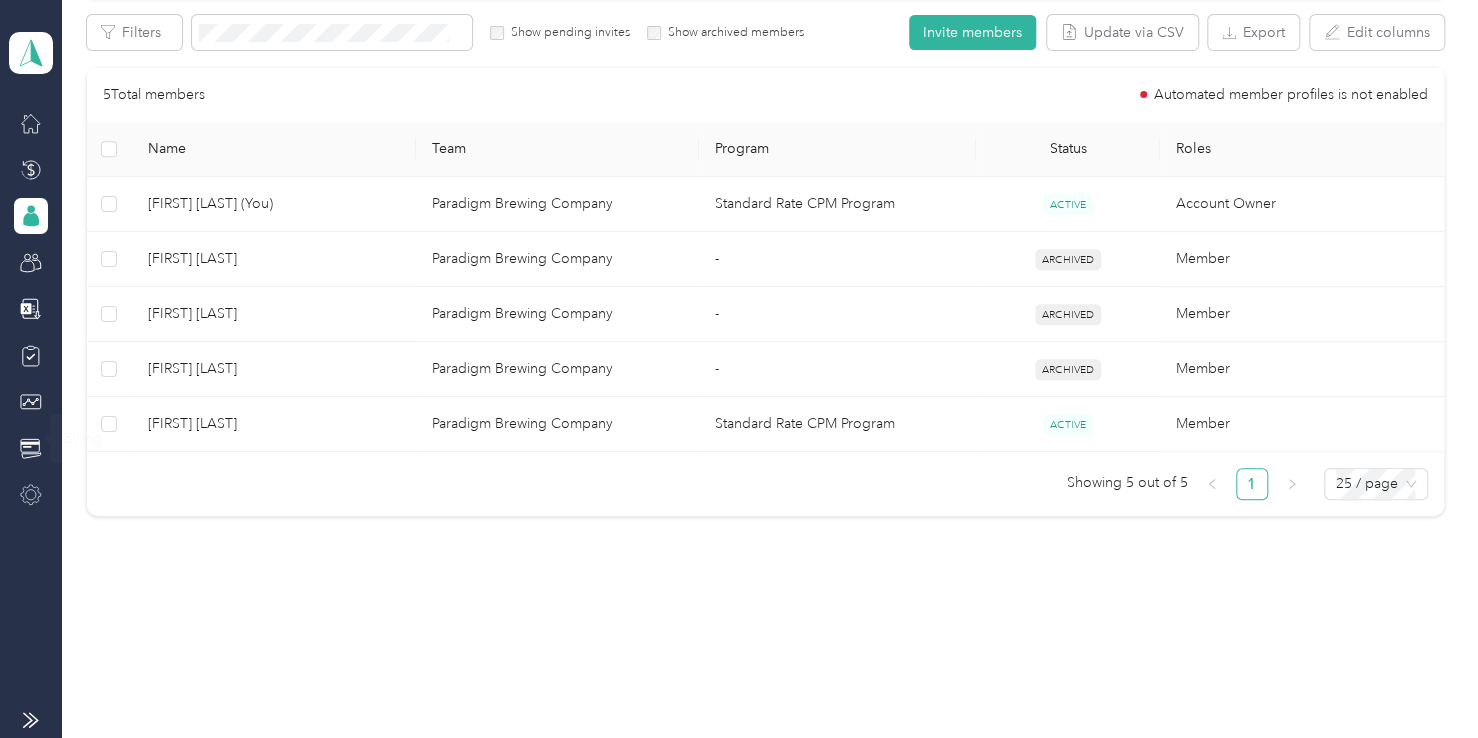 click at bounding box center (31, 495) 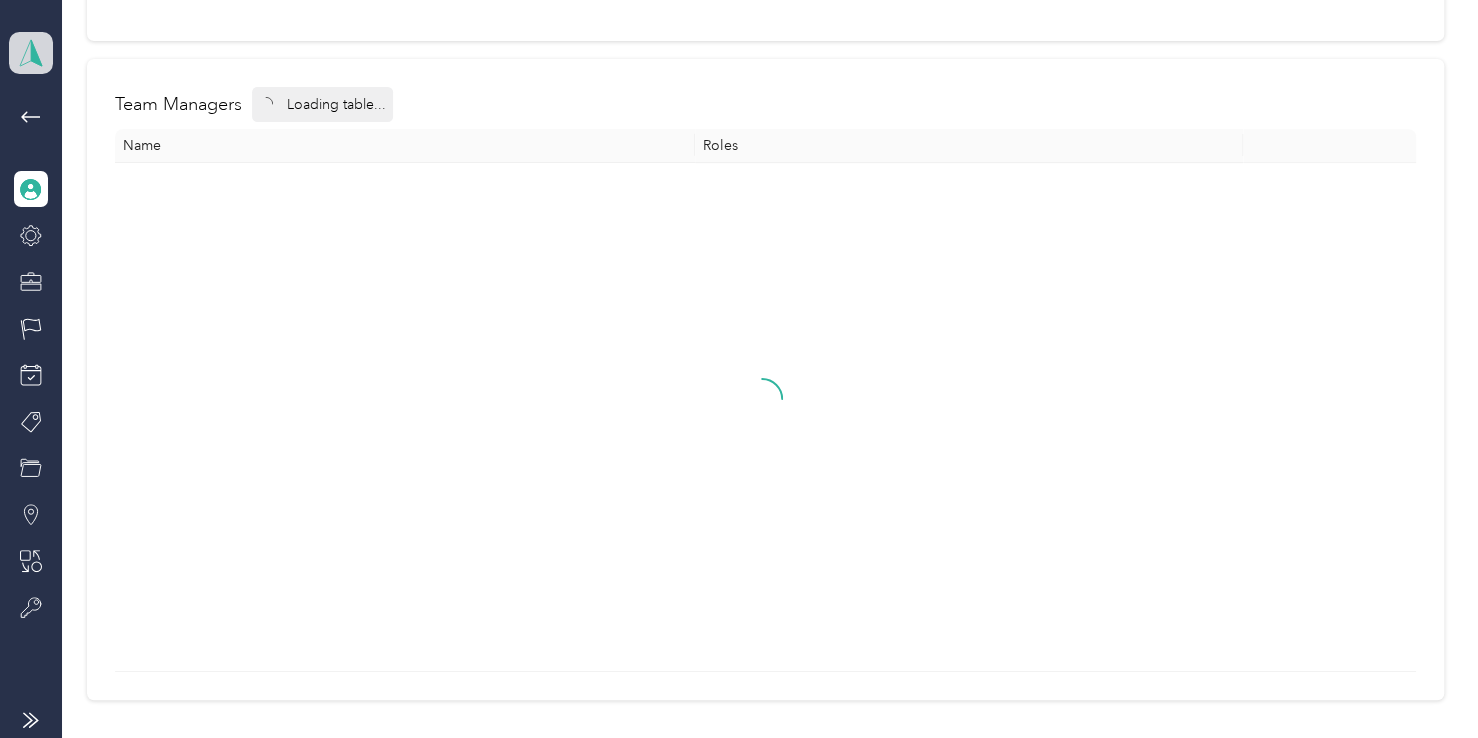 scroll, scrollTop: 76, scrollLeft: 0, axis: vertical 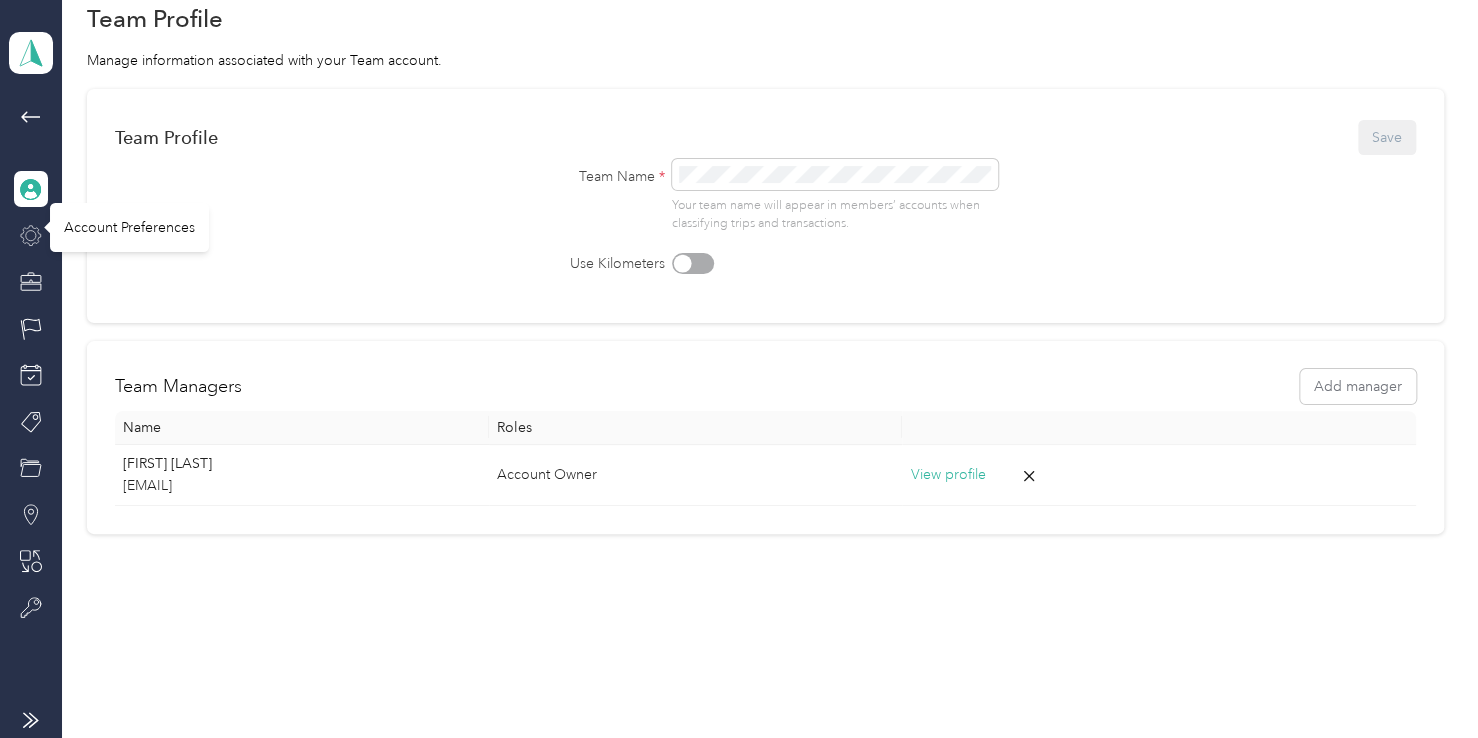 click 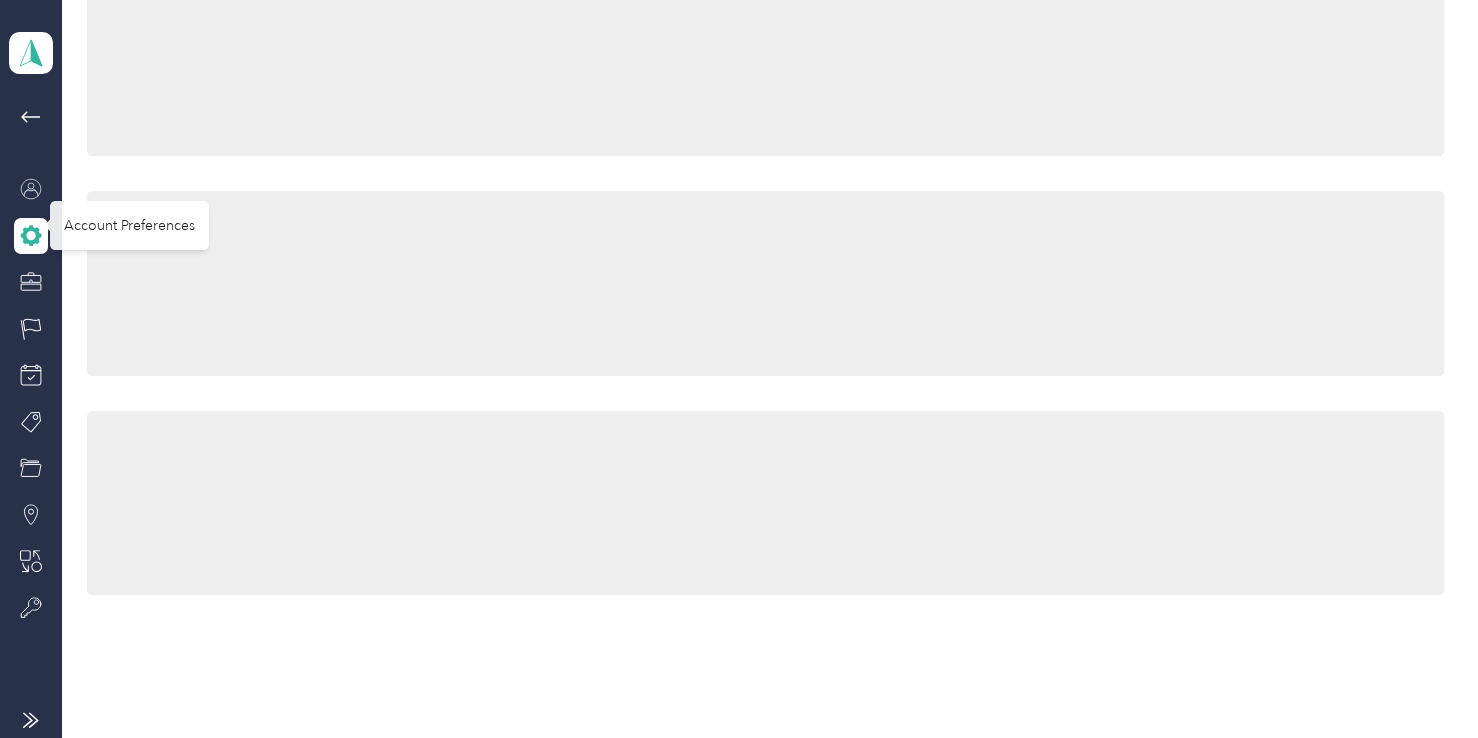 scroll, scrollTop: 358, scrollLeft: 0, axis: vertical 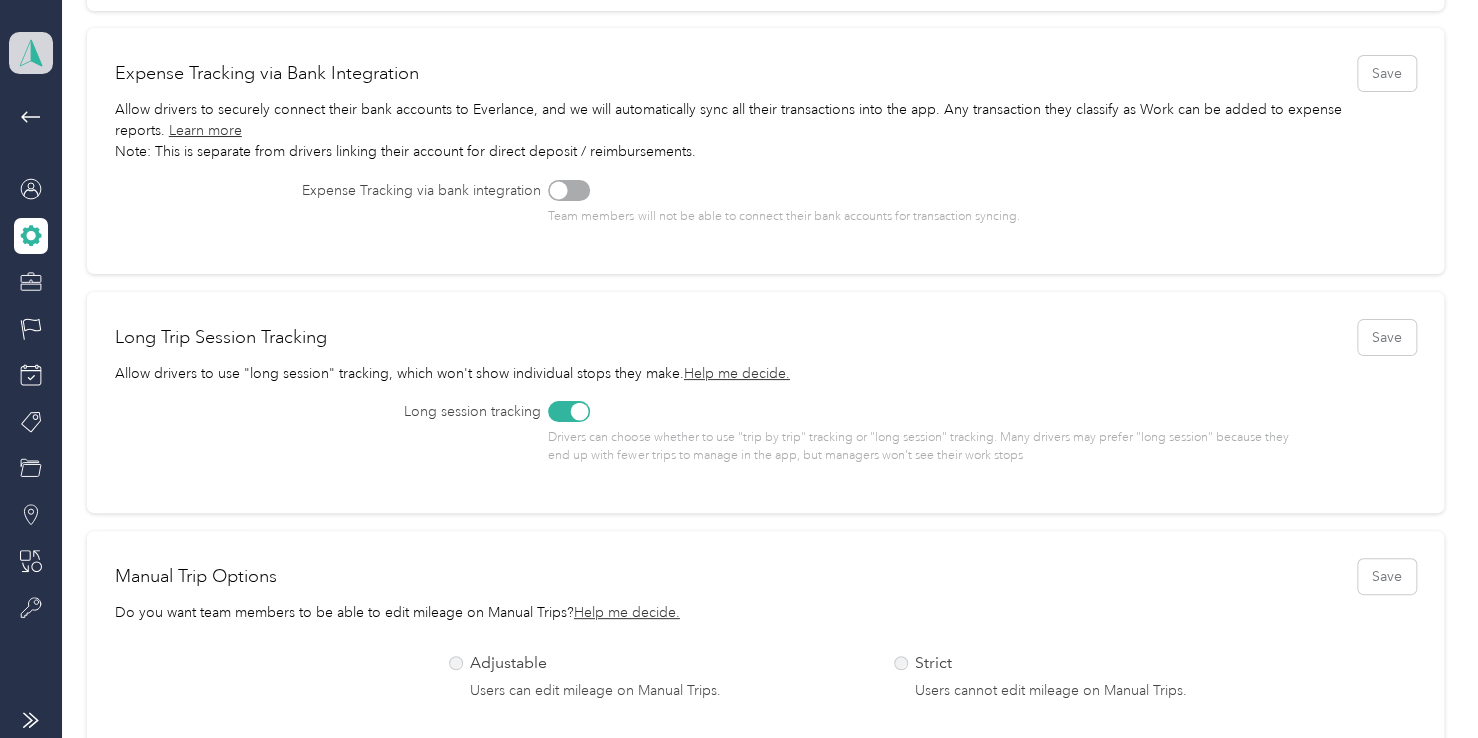 click 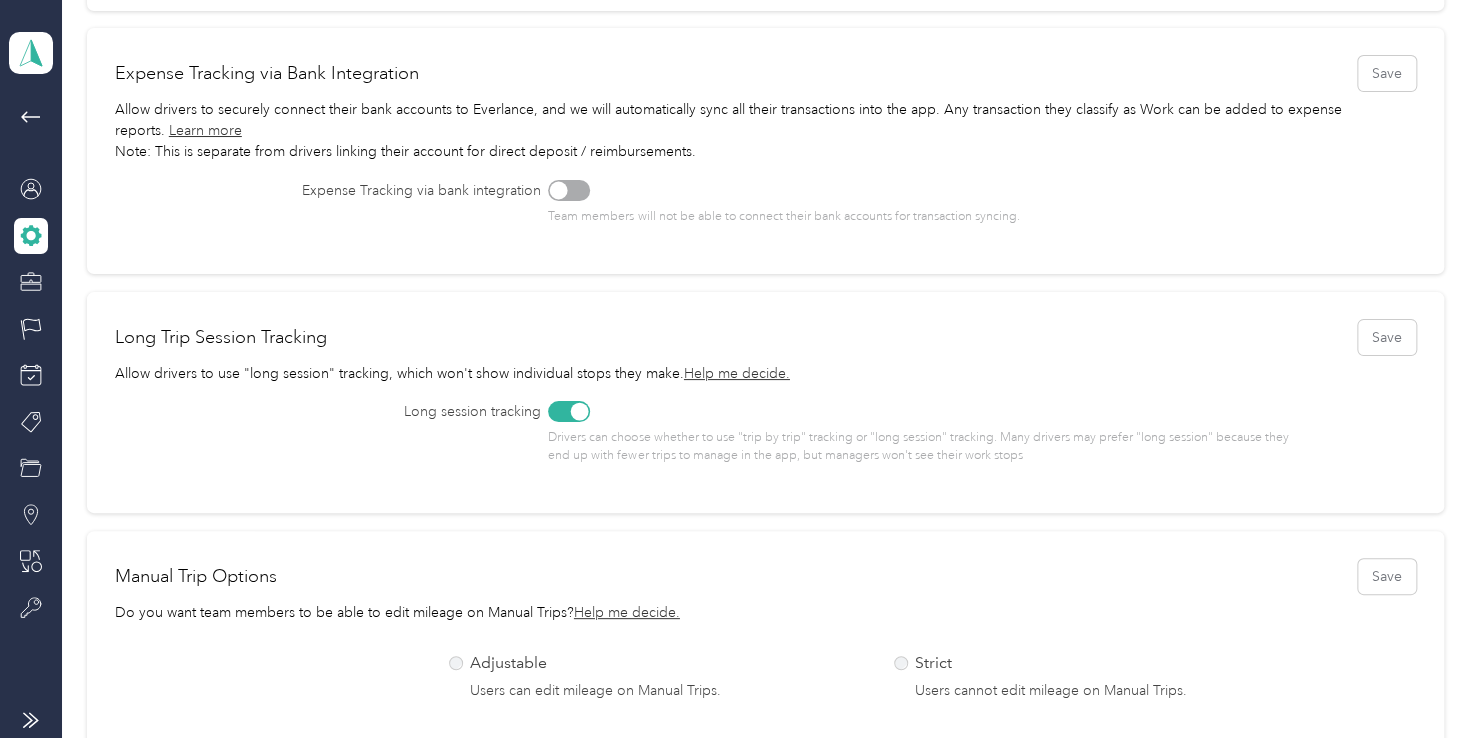 click on "Log out" at bounding box center [161, 254] 